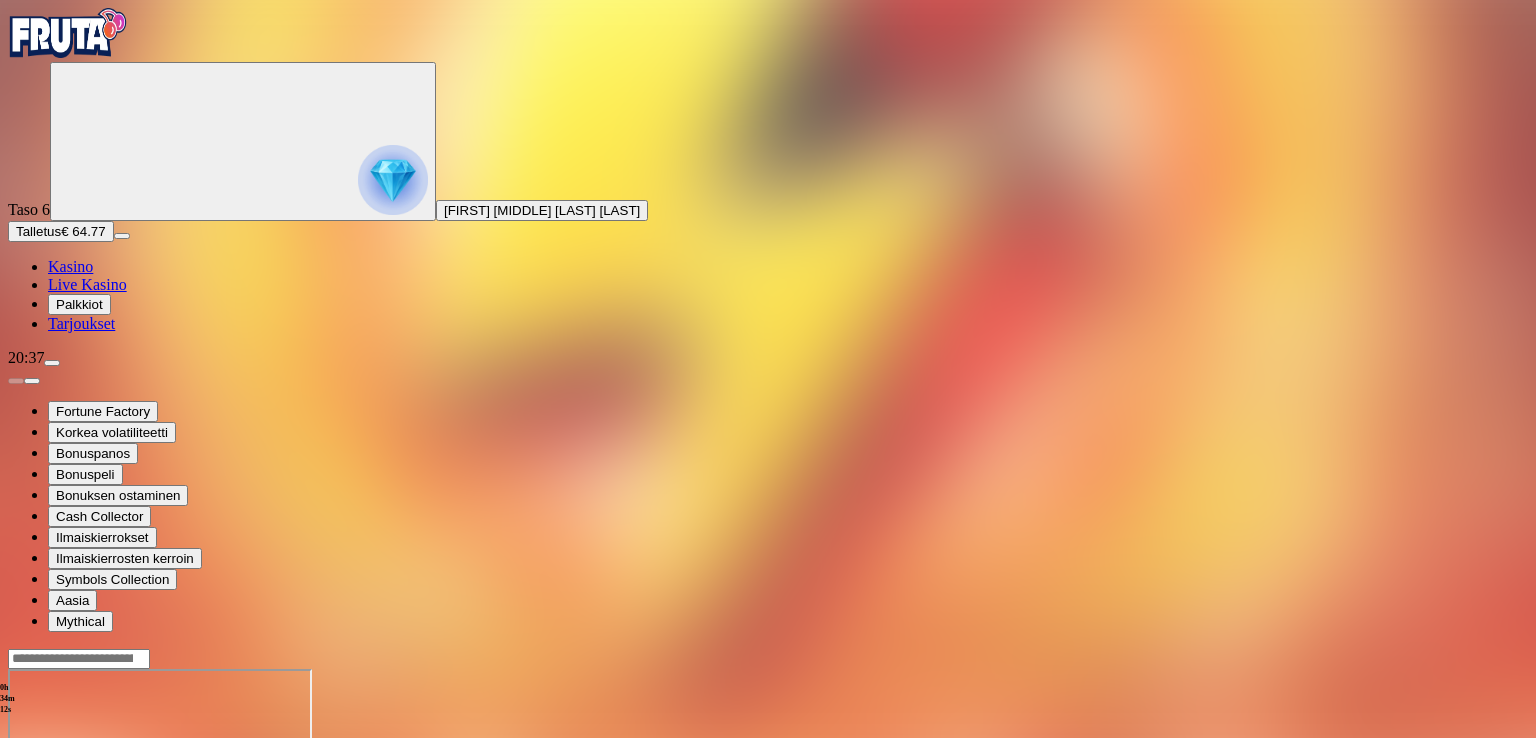 scroll, scrollTop: 0, scrollLeft: 0, axis: both 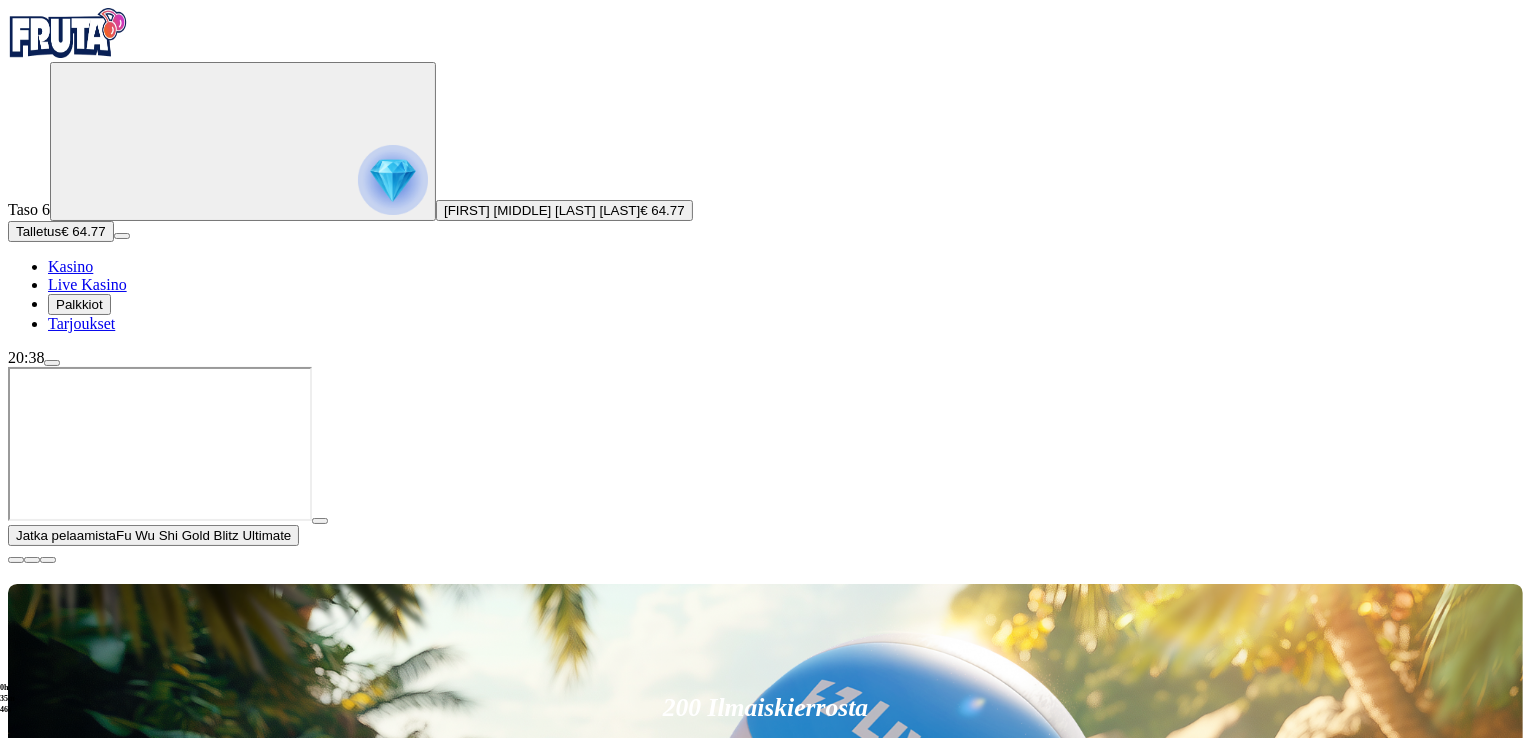 click at bounding box center (320, 521) 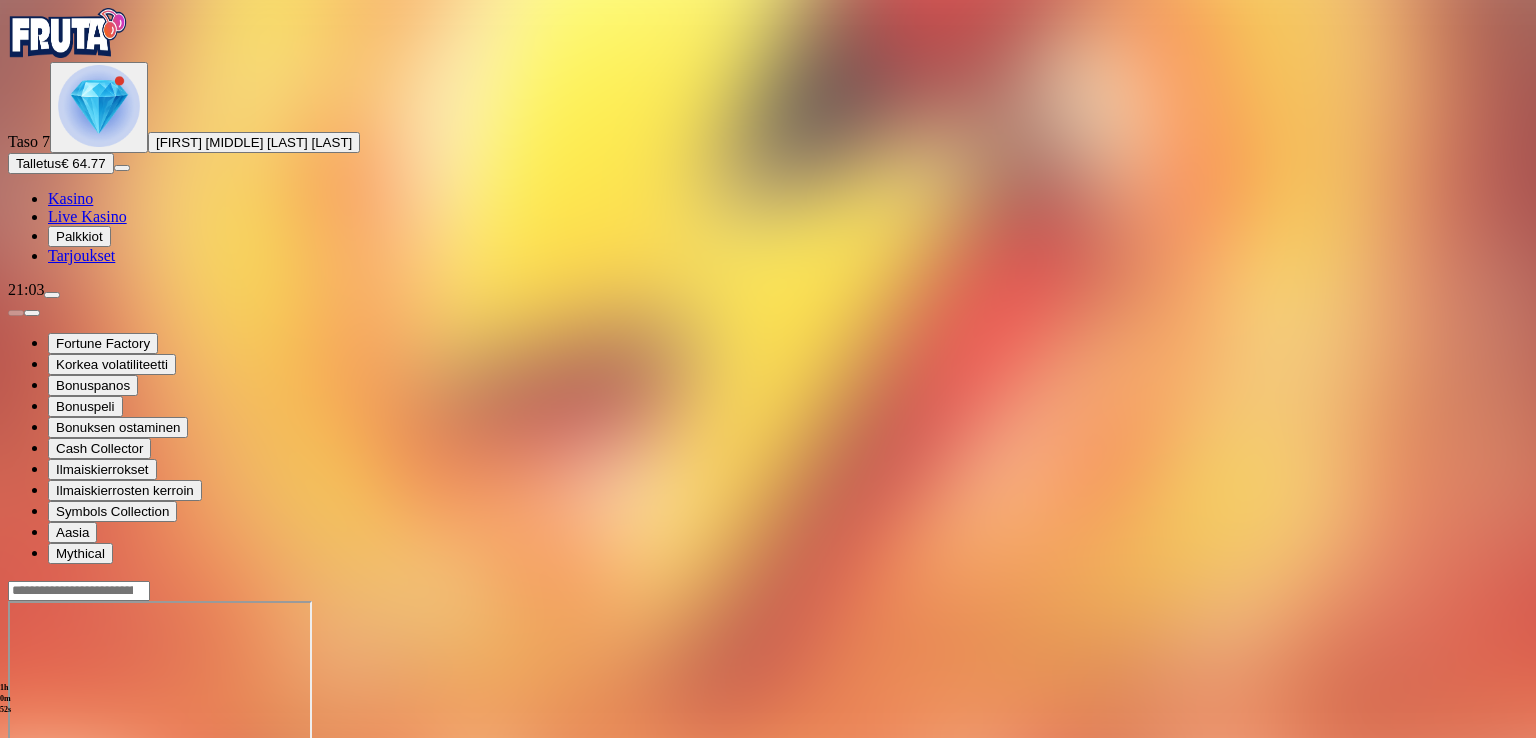 click at bounding box center [16, 773] 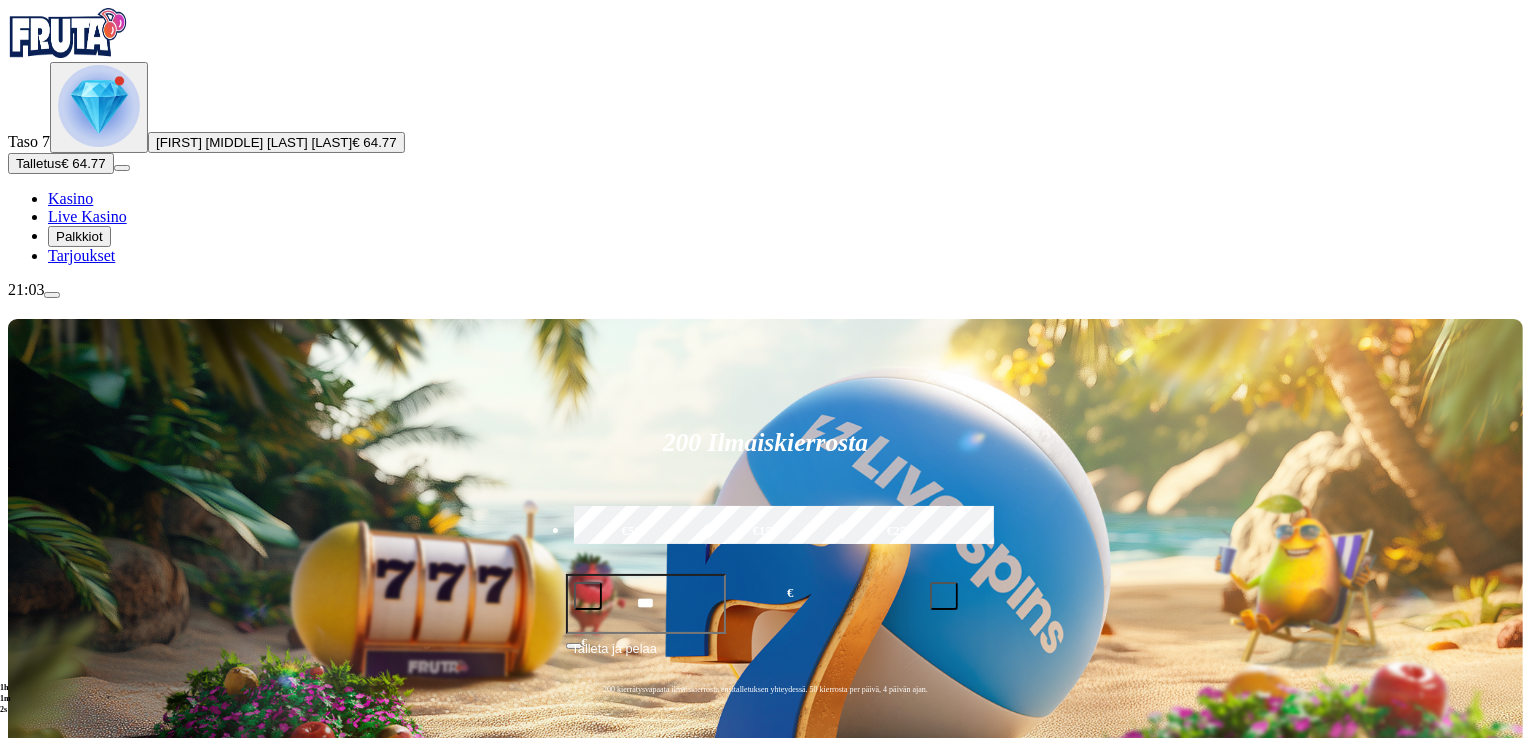 click on "Kasino" at bounding box center (70, 198) 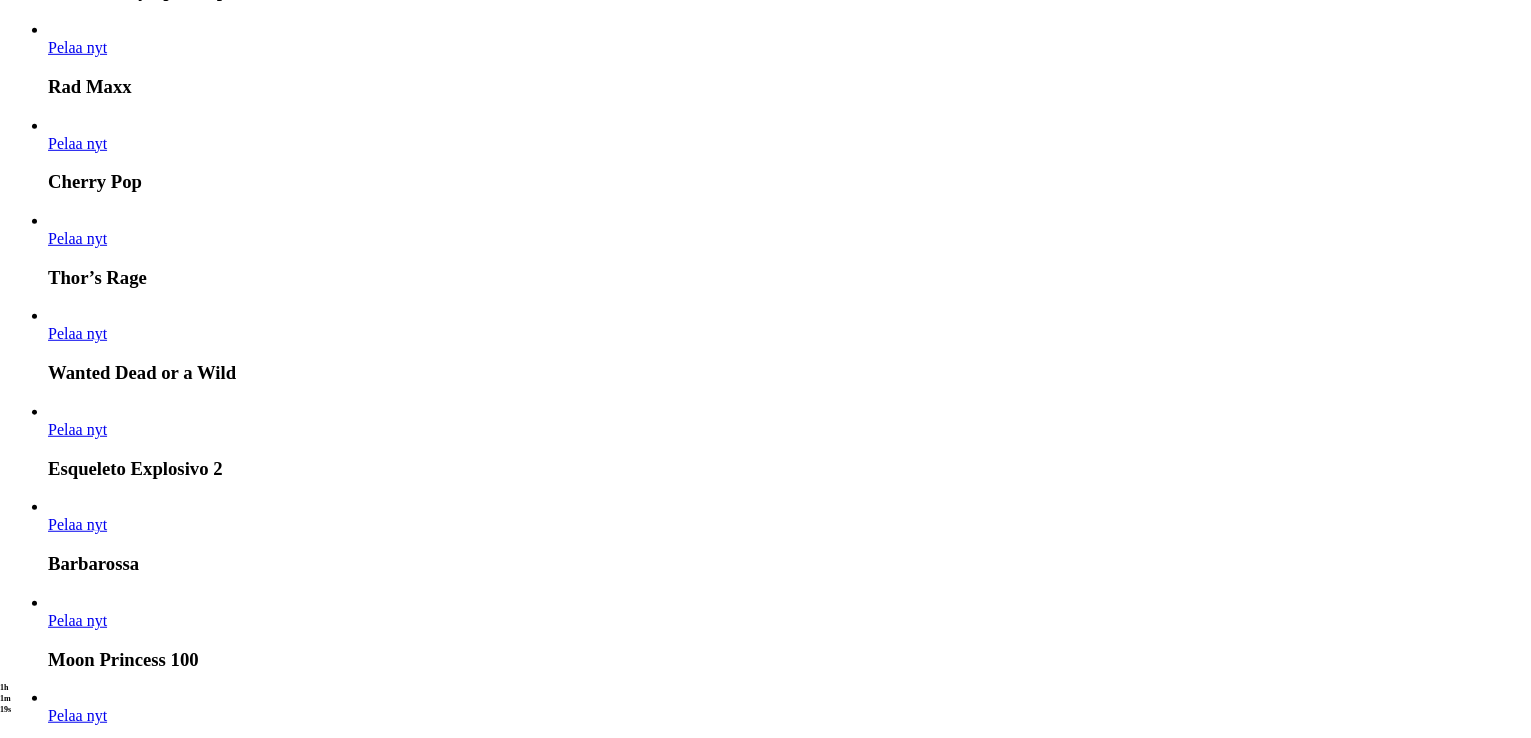 scroll, scrollTop: 1400, scrollLeft: 0, axis: vertical 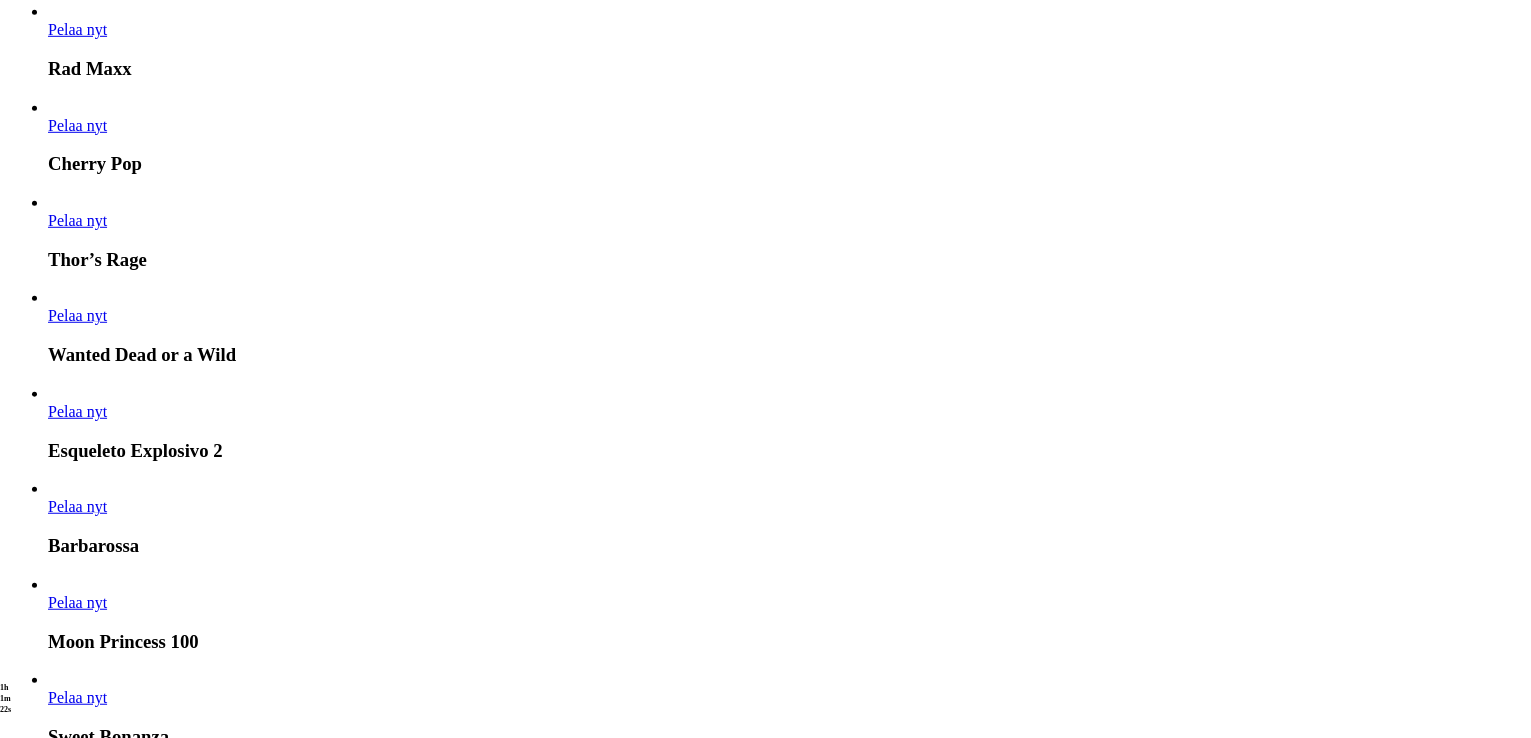 click on "Pelaa nyt" at bounding box center (77, 15681) 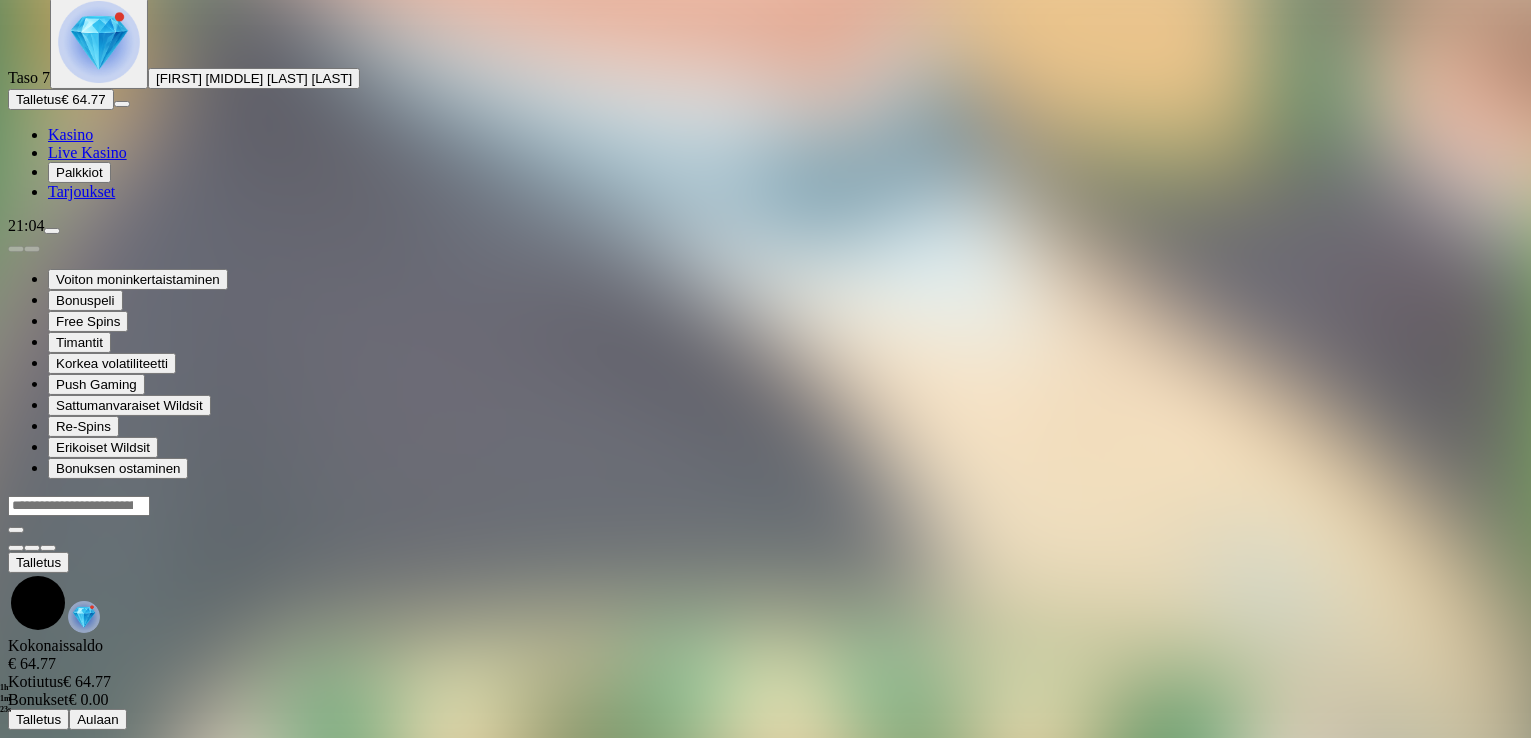 scroll, scrollTop: 0, scrollLeft: 0, axis: both 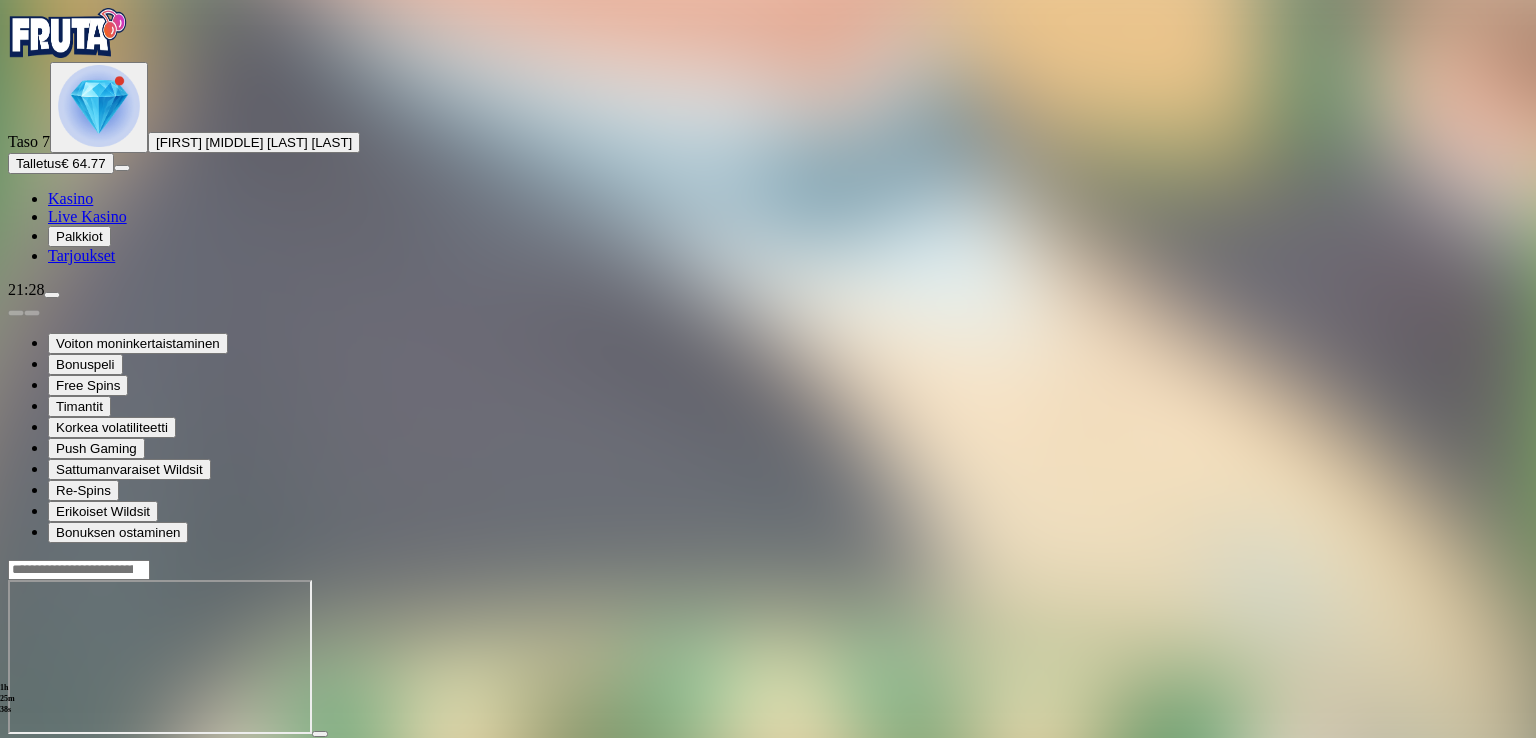 click at bounding box center (16, 752) 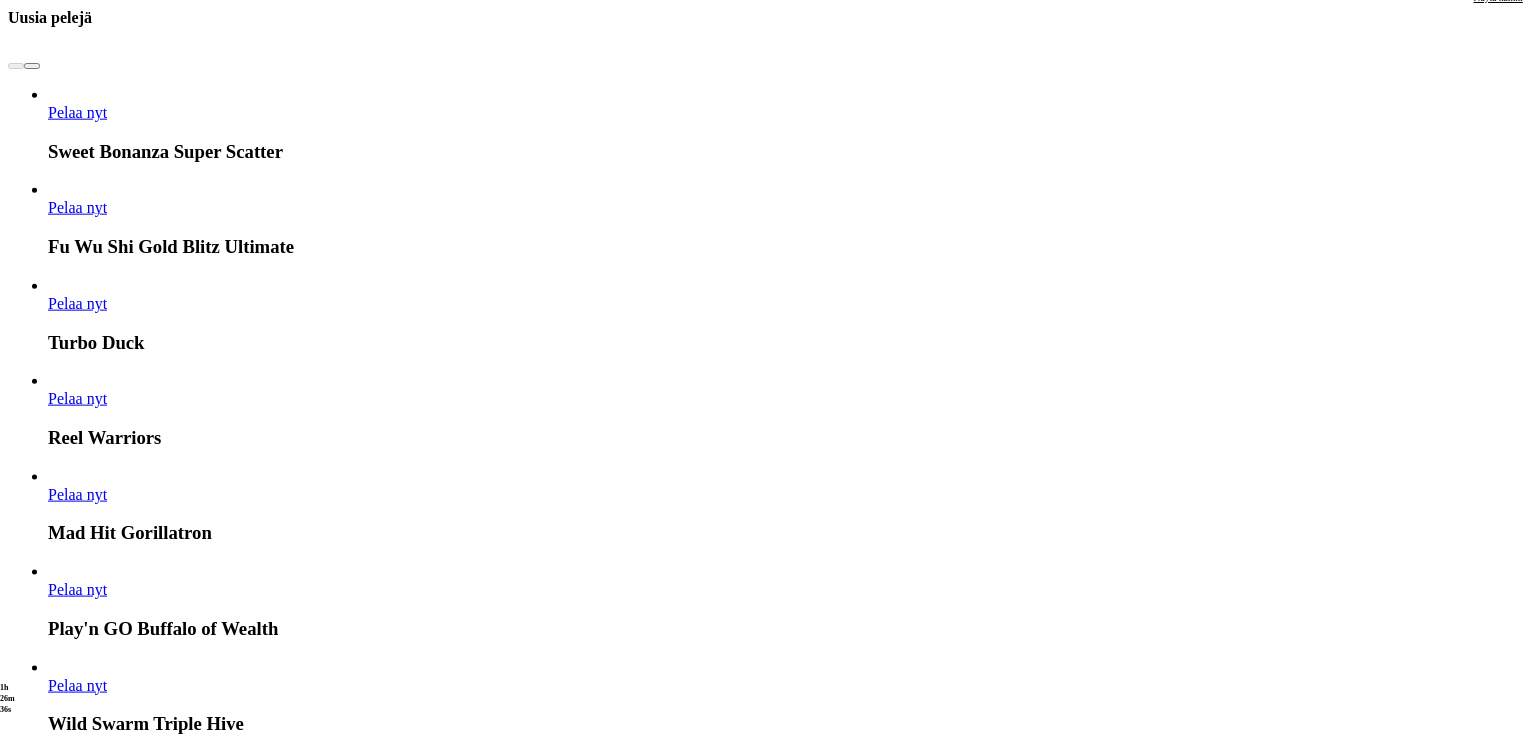 scroll, scrollTop: 2700, scrollLeft: 0, axis: vertical 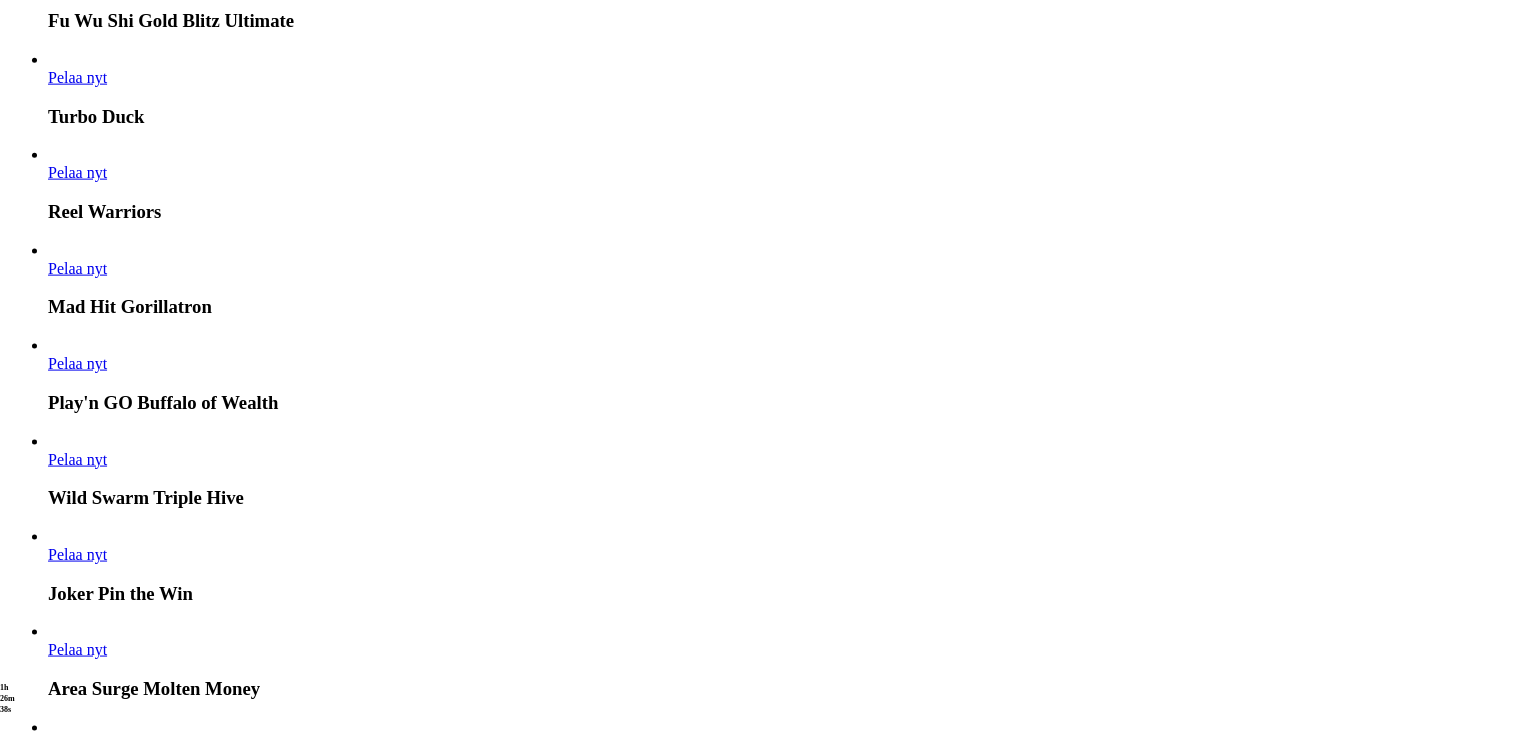 click on "Pelaa nyt" at bounding box center [77, 18114] 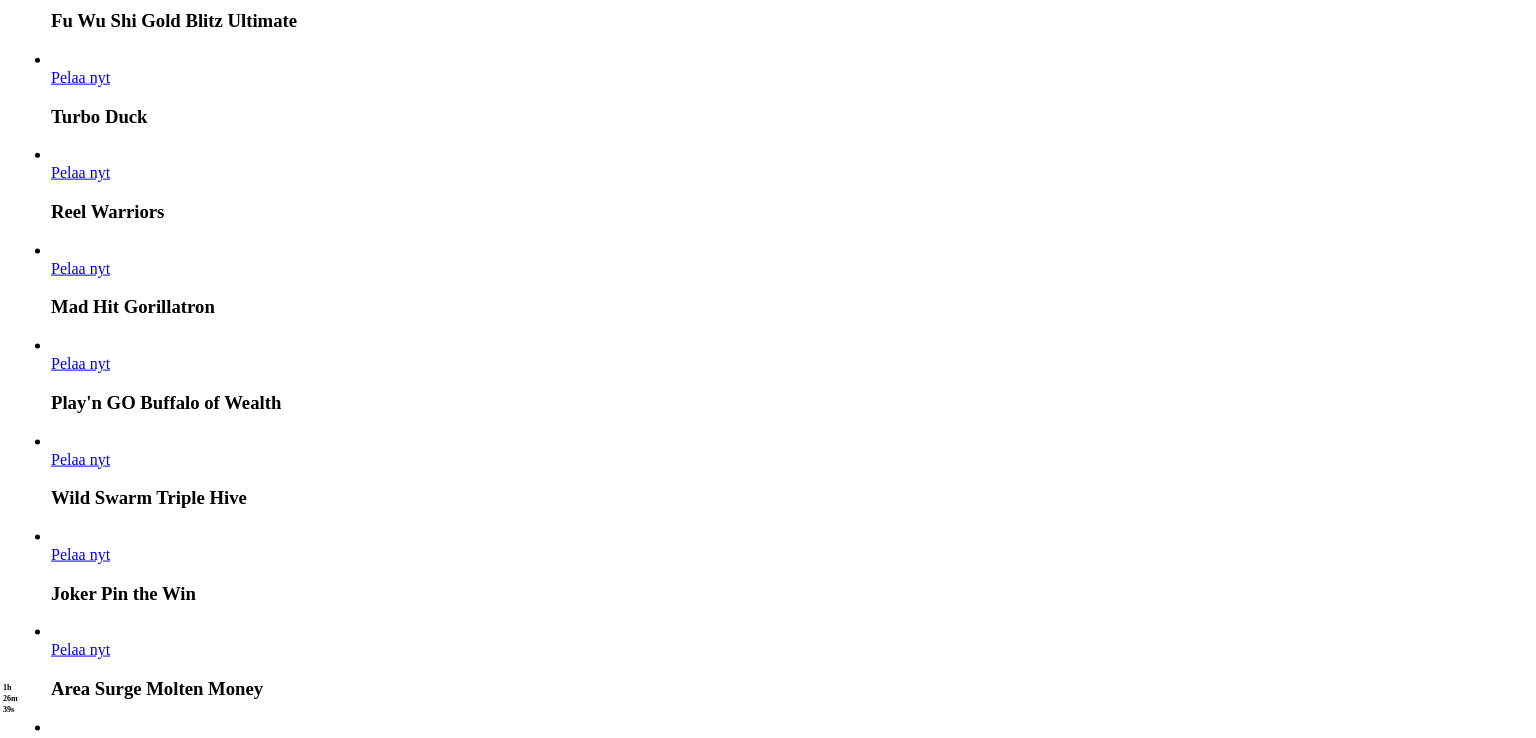 scroll, scrollTop: 0, scrollLeft: 0, axis: both 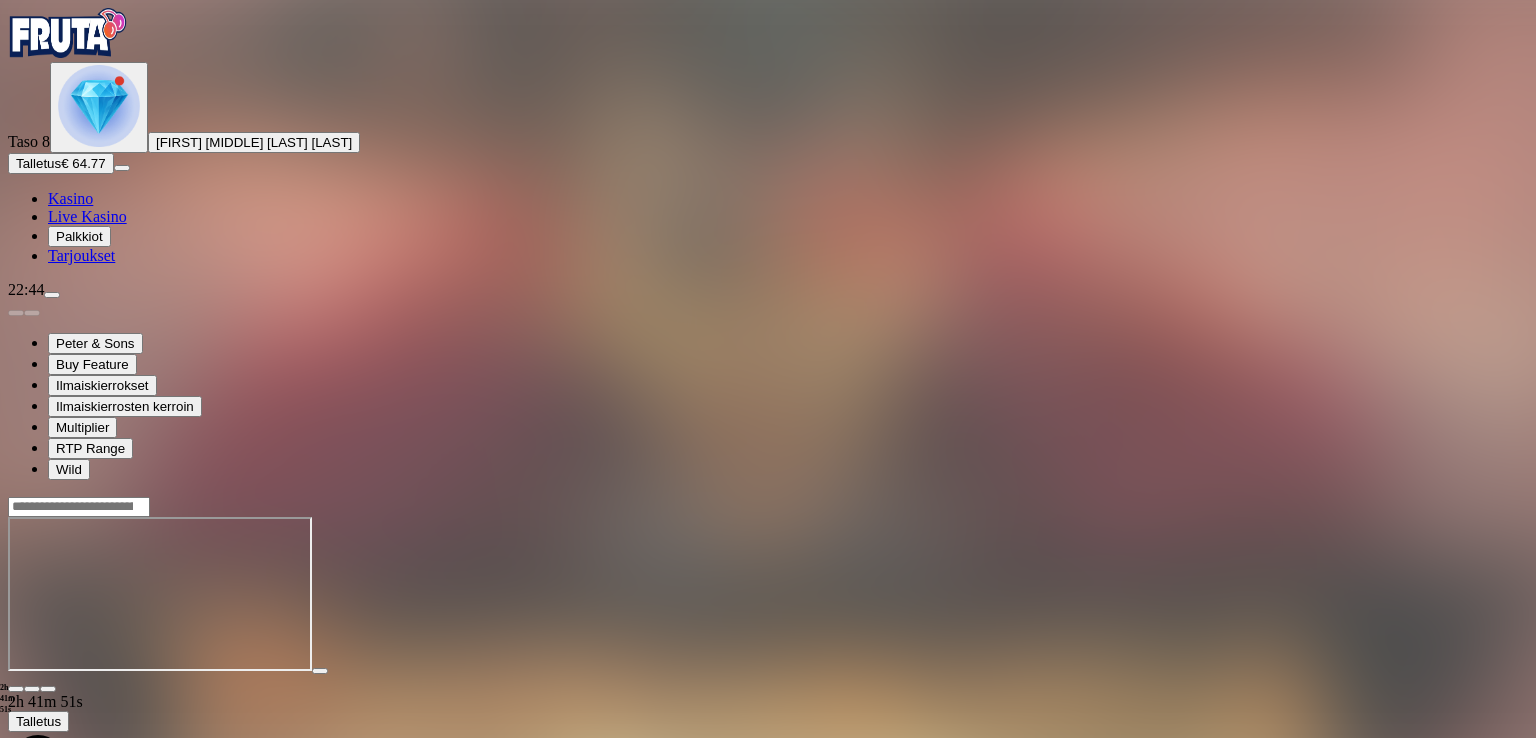 click at bounding box center (16, 689) 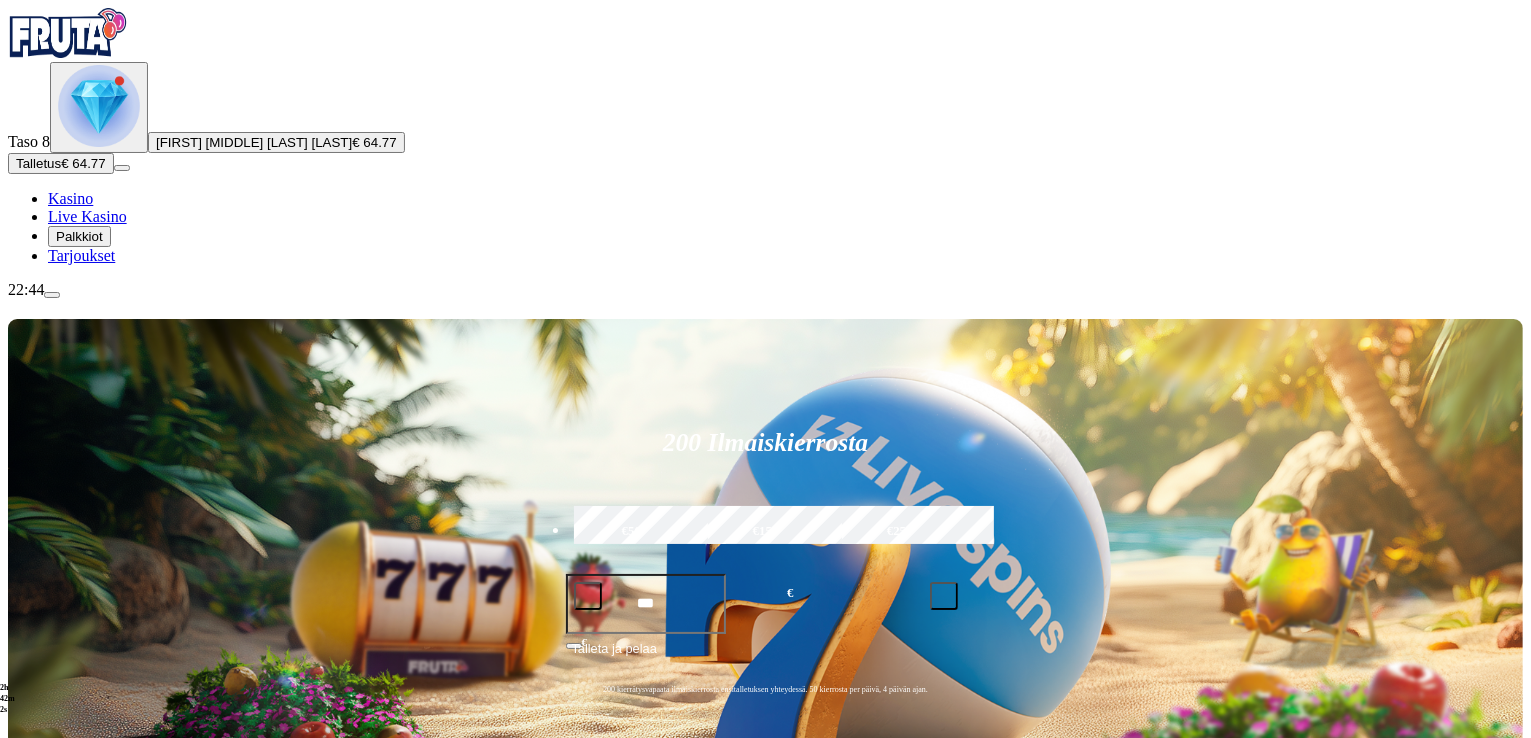 click at bounding box center [99, 106] 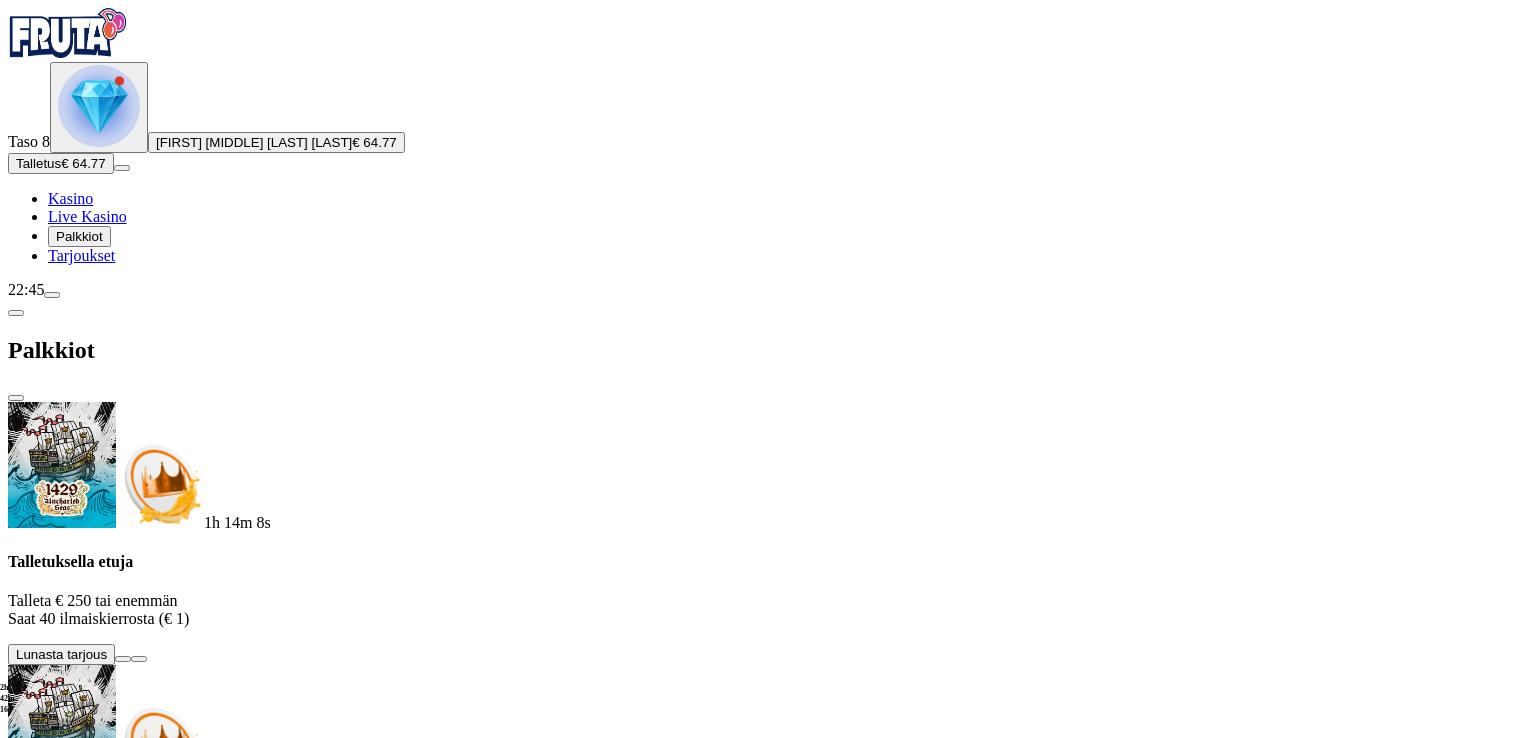 click at bounding box center (16, 398) 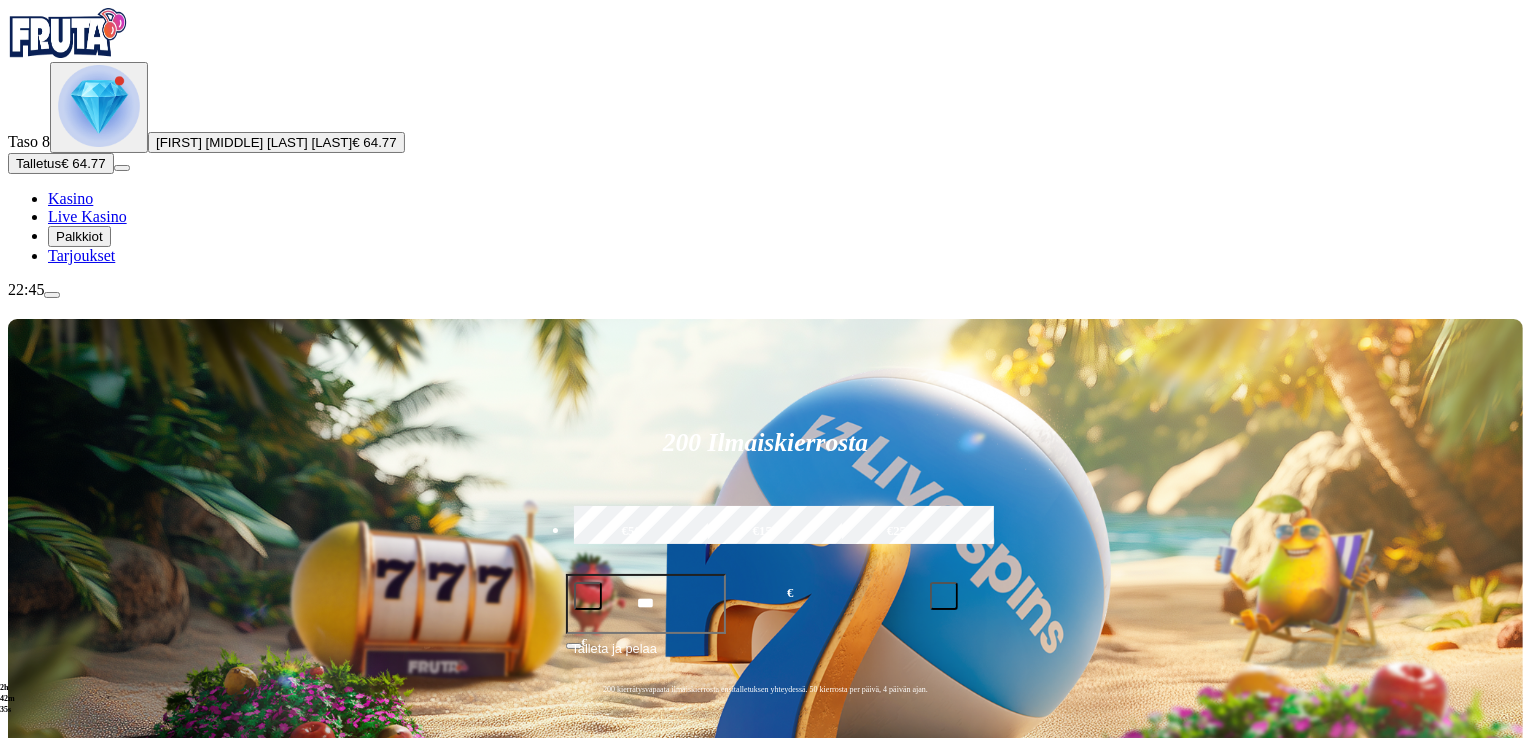 click on "Talletus" at bounding box center [38, 163] 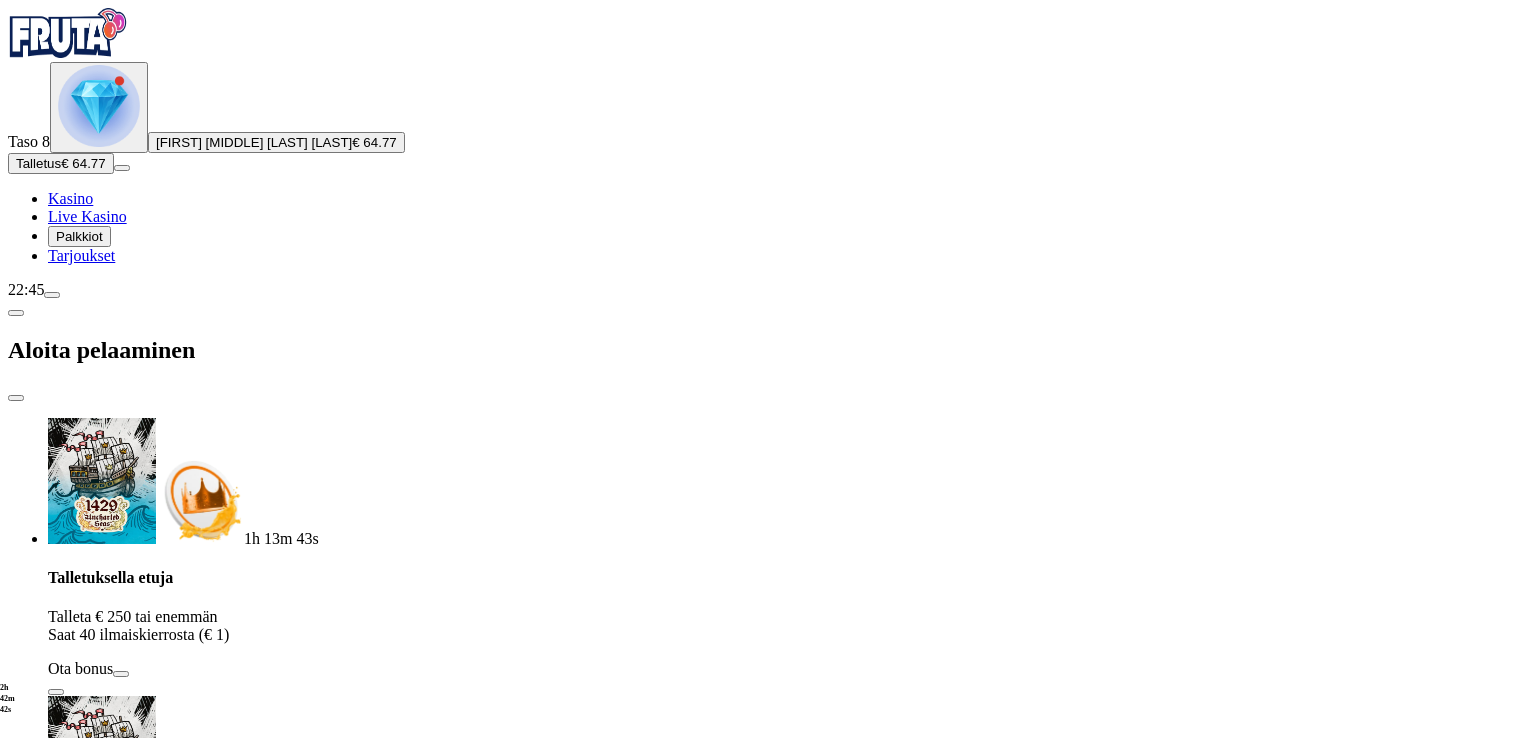 click at bounding box center [16, 398] 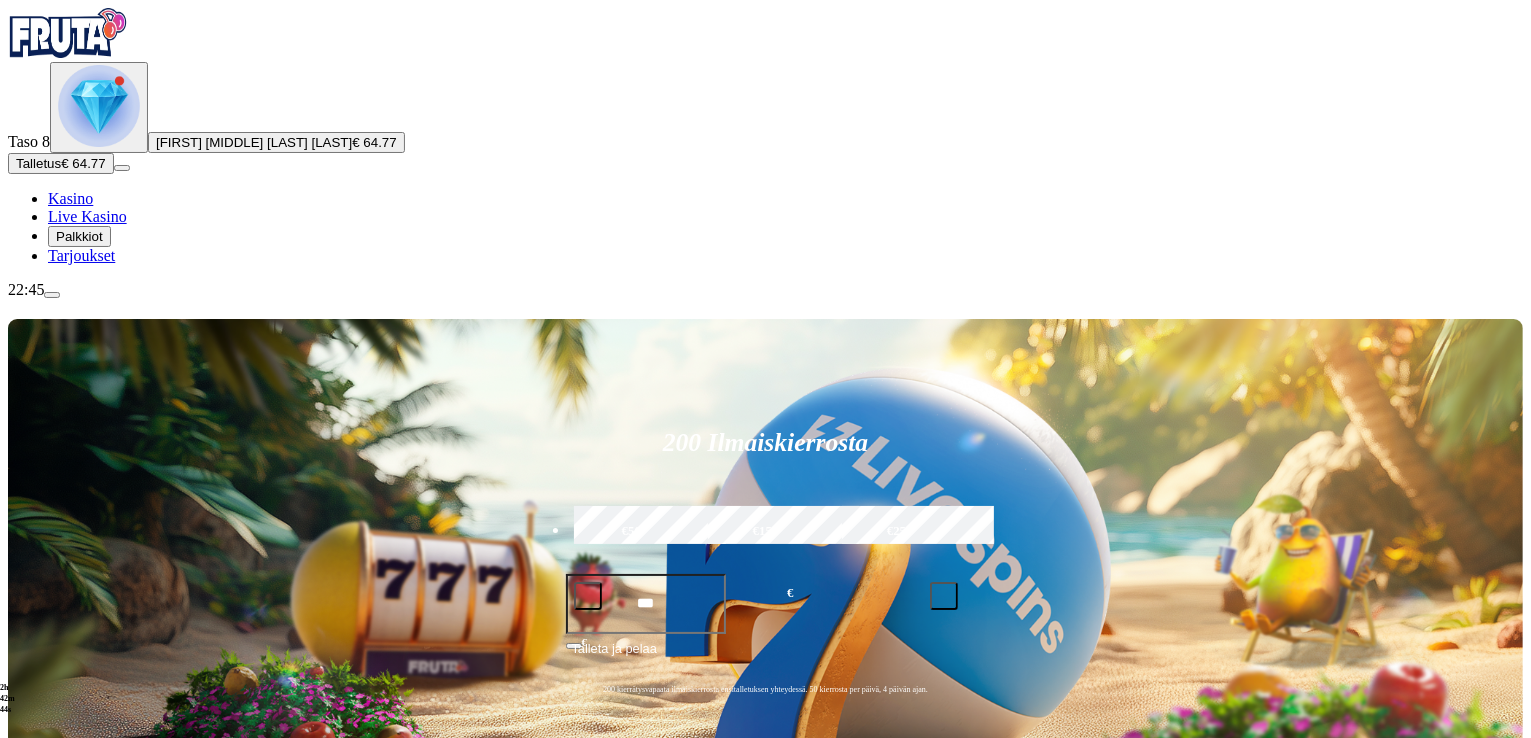 click at bounding box center (68, 33) 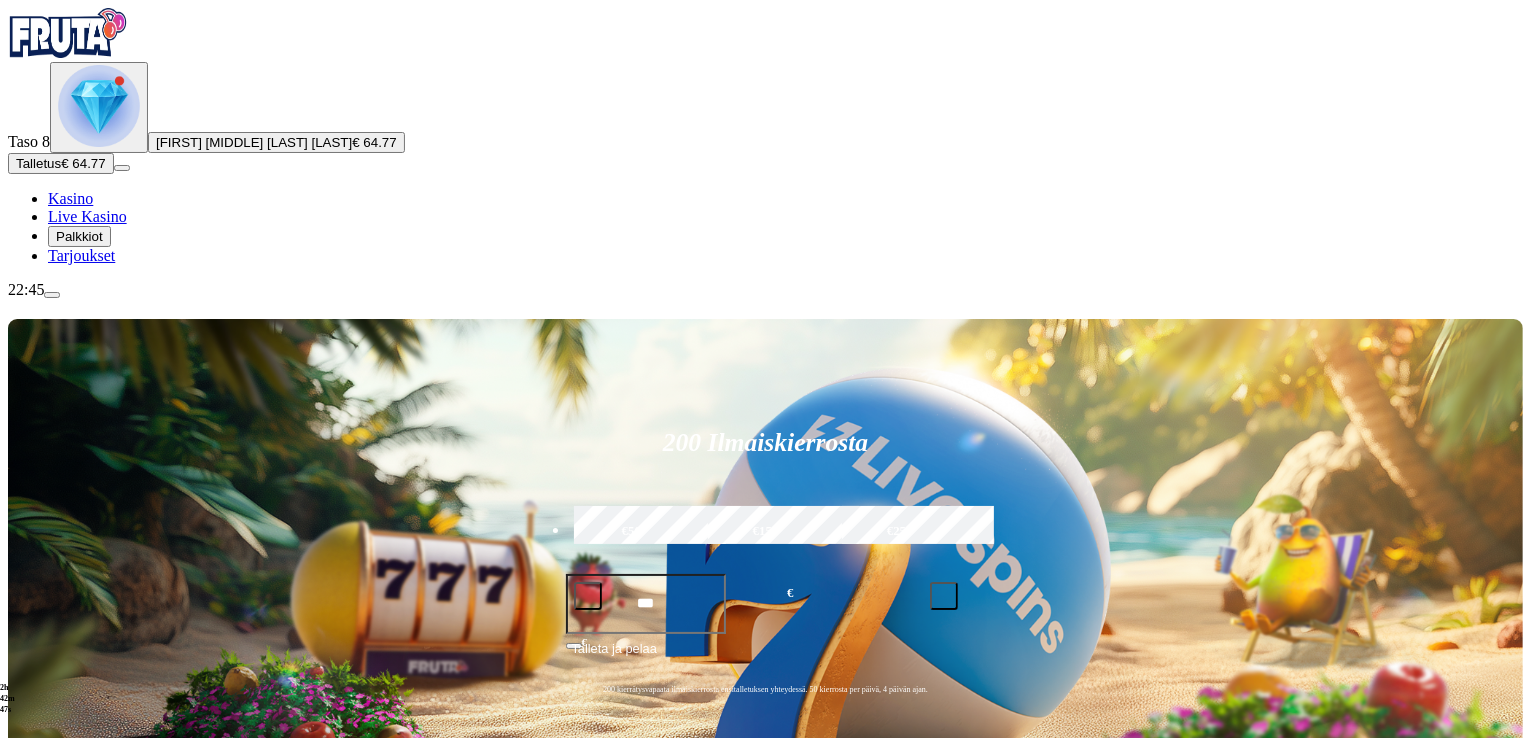 click on "[FIRST] [MIDDLE] [LAST]  [LAST]" at bounding box center (254, 142) 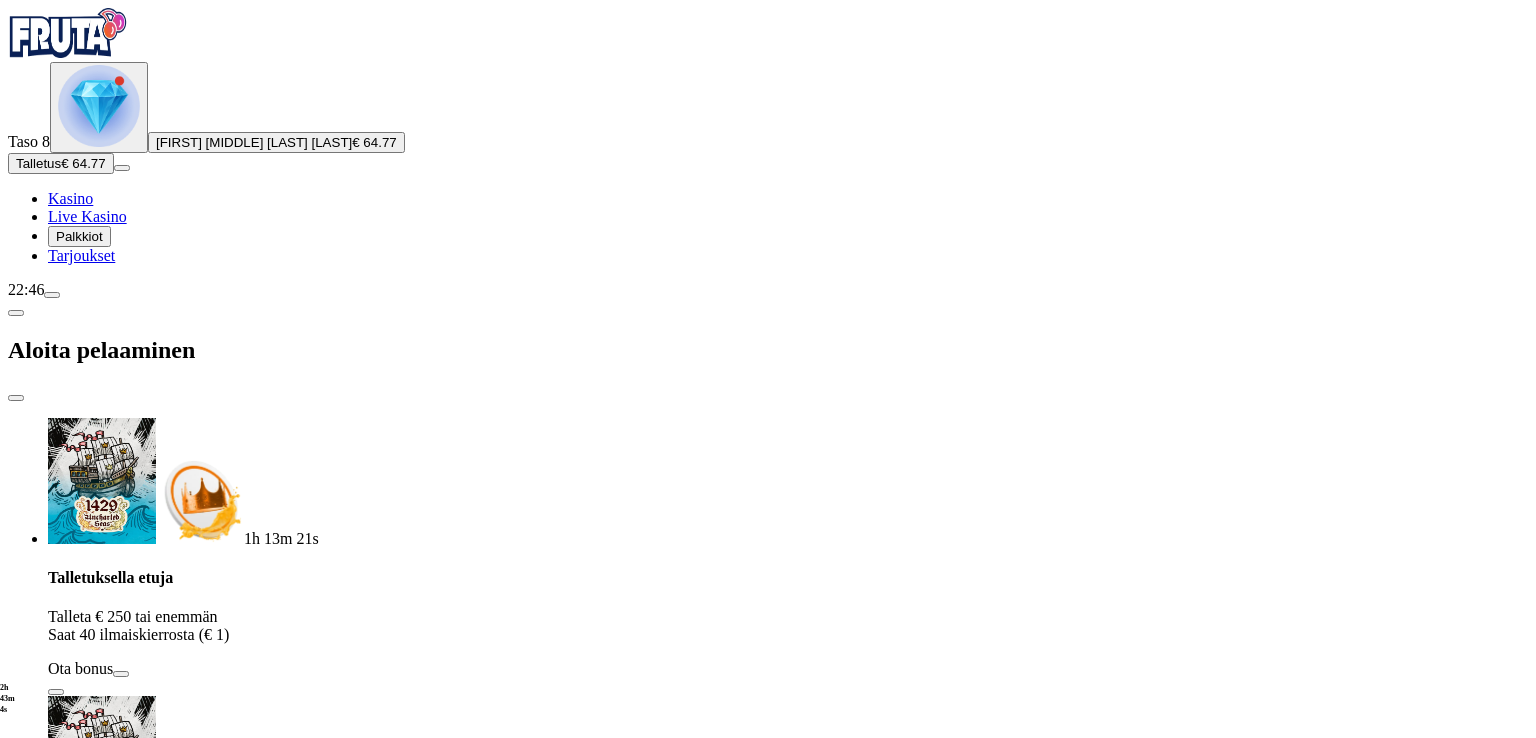 click at bounding box center (52, 295) 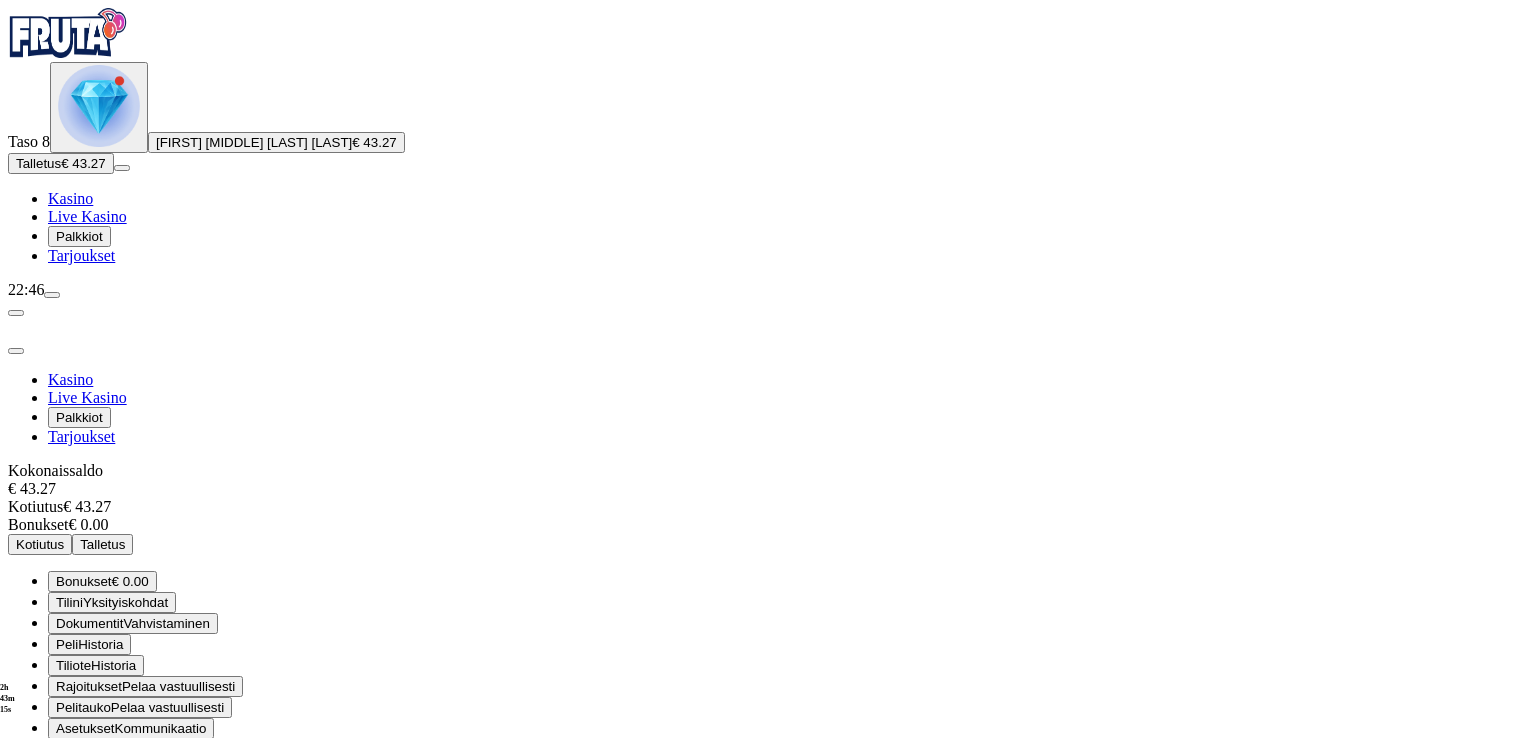 click on "Kotiutus" at bounding box center [40, 544] 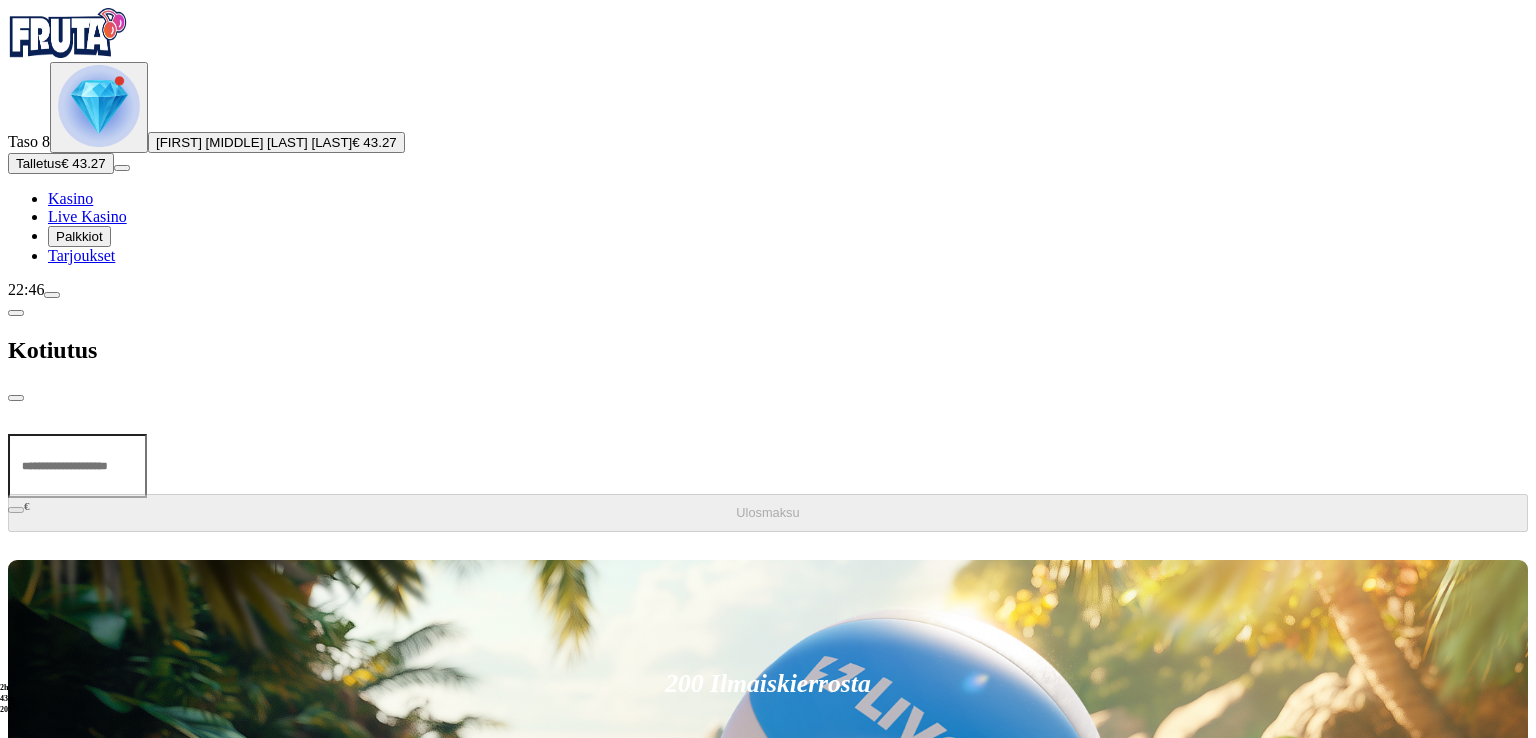 click at bounding box center [77, 466] 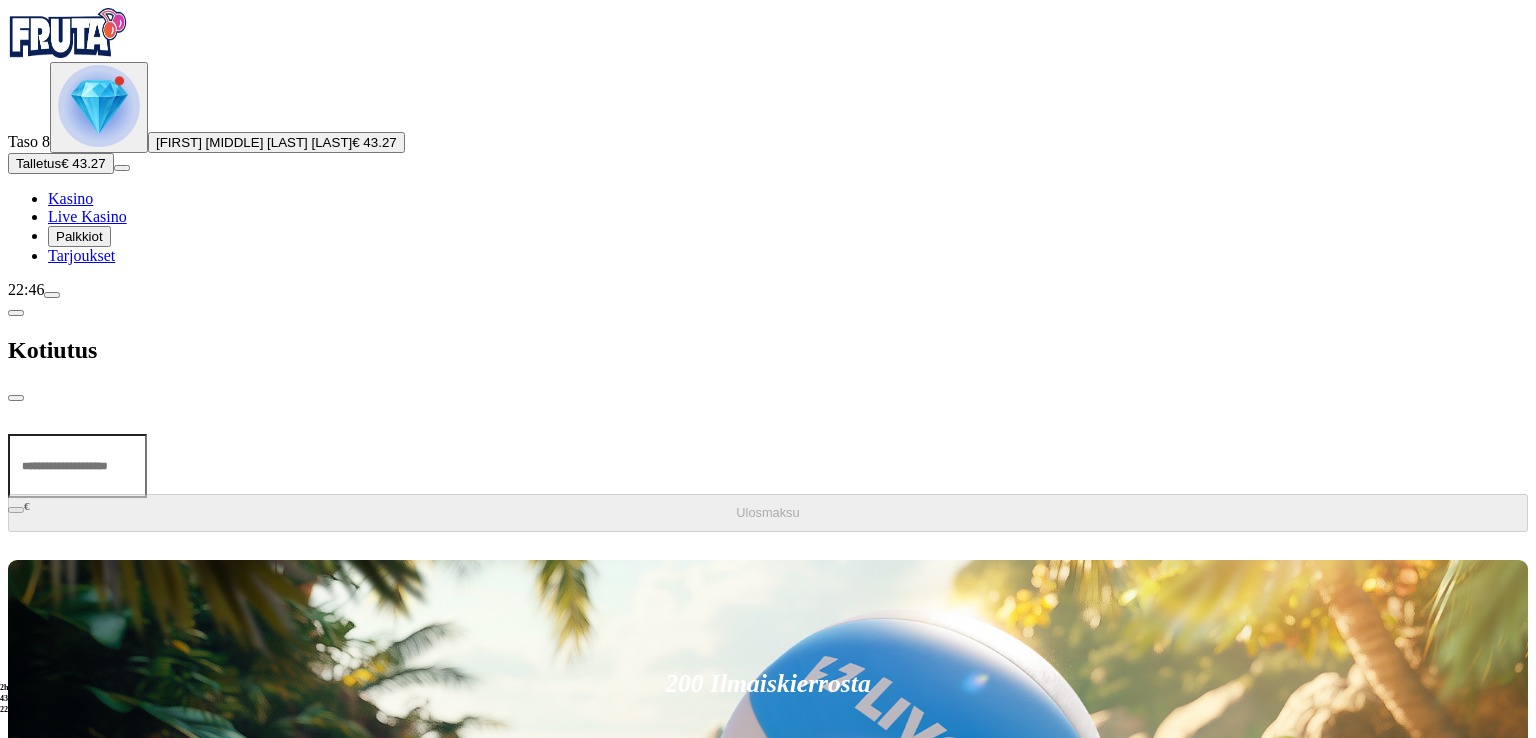 drag, startPoint x: 431, startPoint y: 136, endPoint x: 274, endPoint y: 126, distance: 157.31815 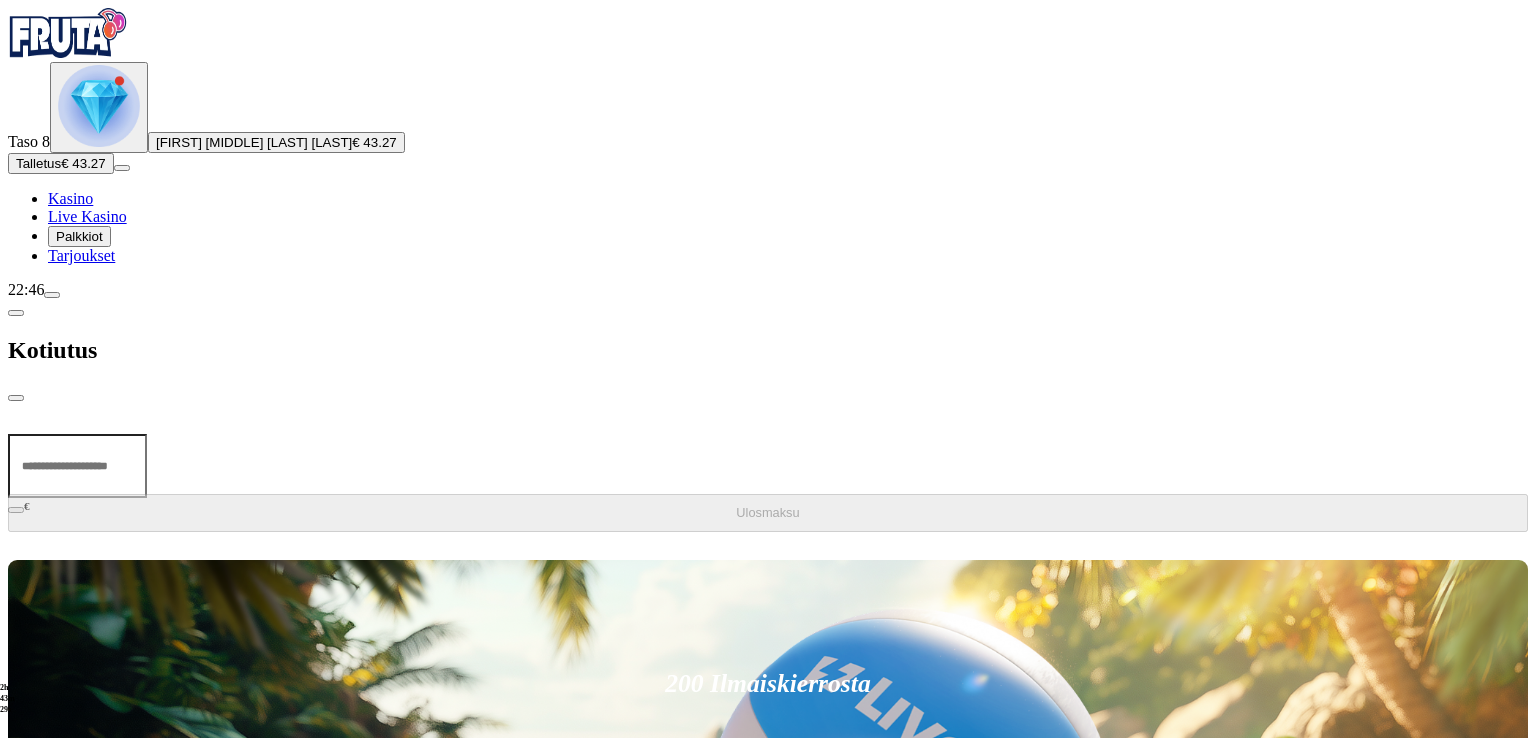 click at bounding box center [16, 398] 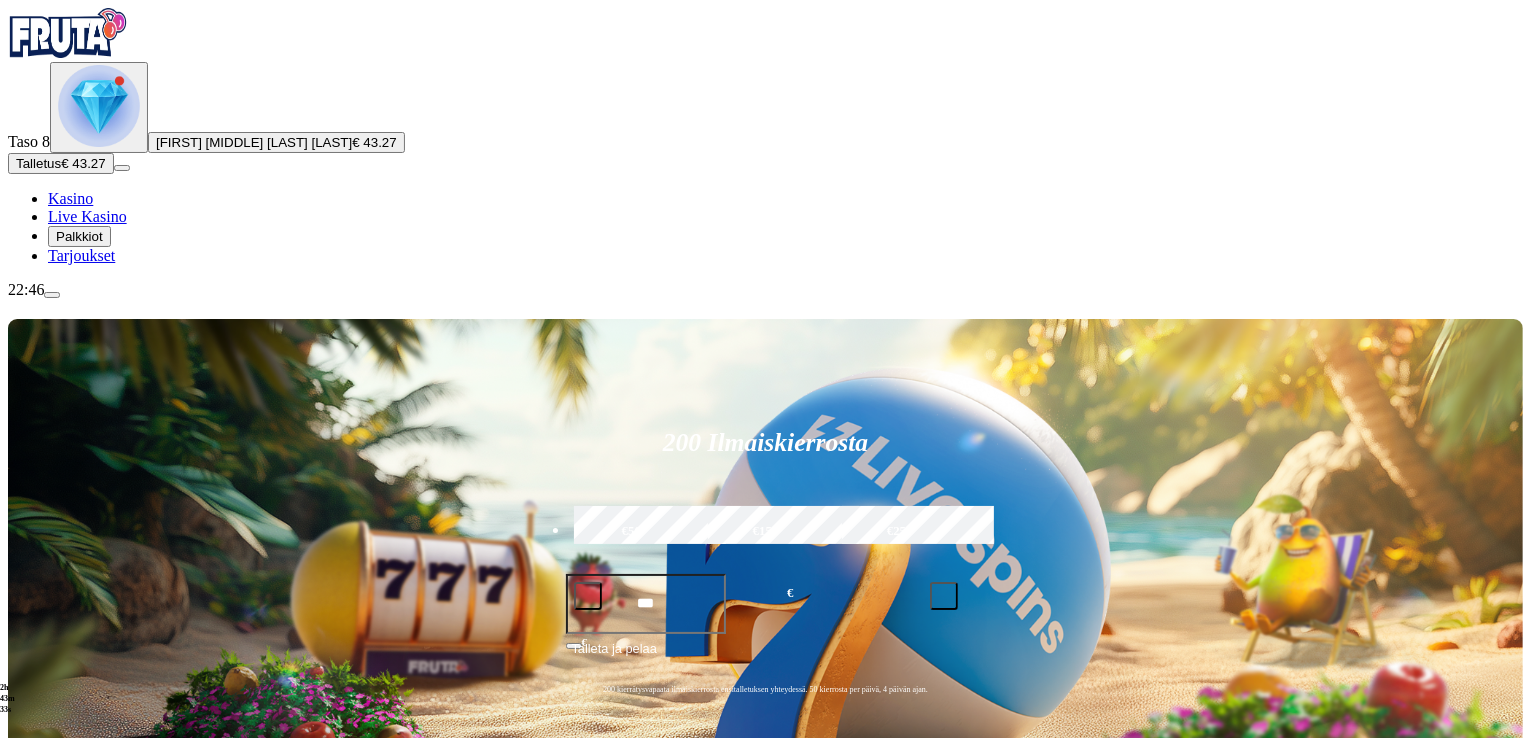 click on "[FIRST] [MIDDLE] [LAST]  [LAST]" at bounding box center (254, 142) 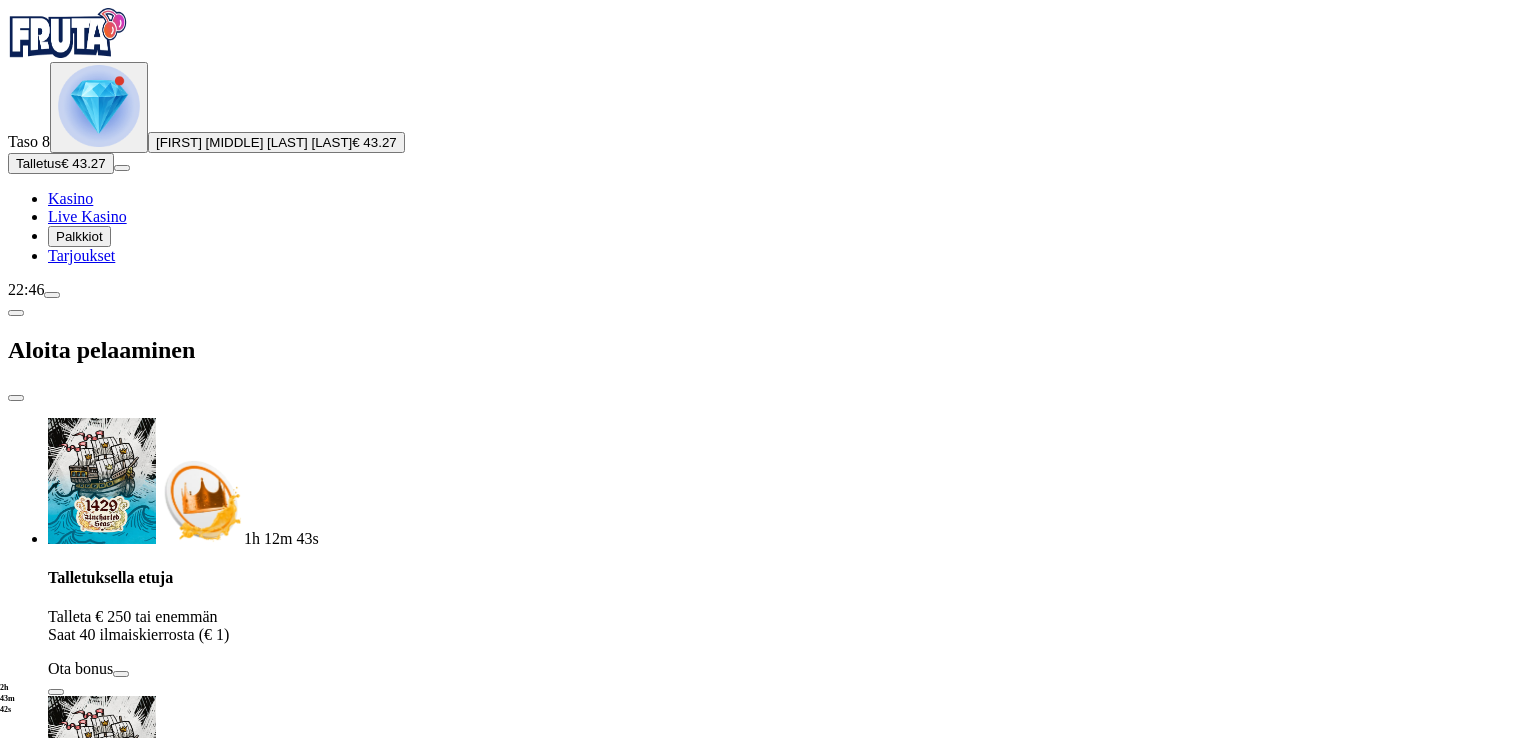 click at bounding box center (52, 295) 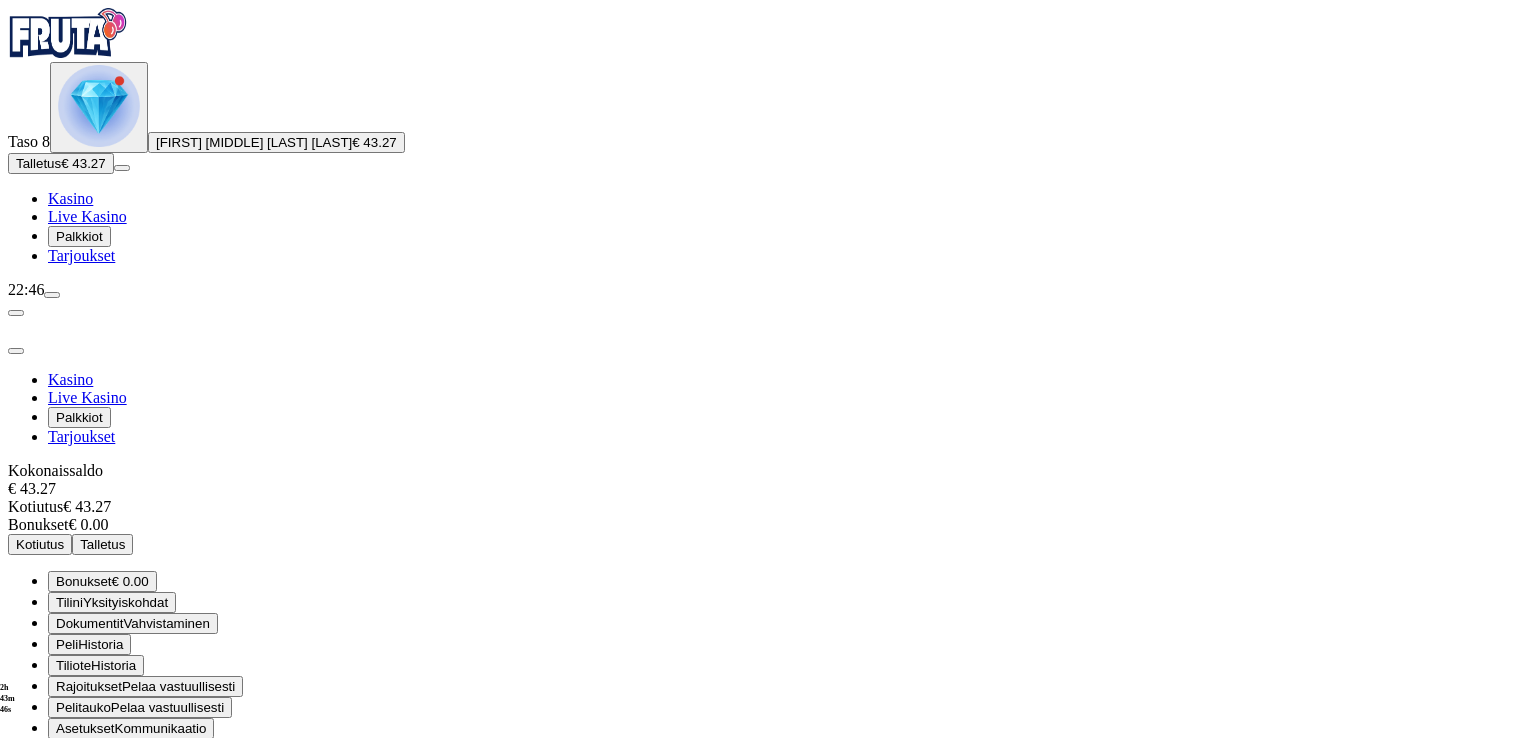click on "Kirjaudu ulos" at bounding box center (54, 786) 